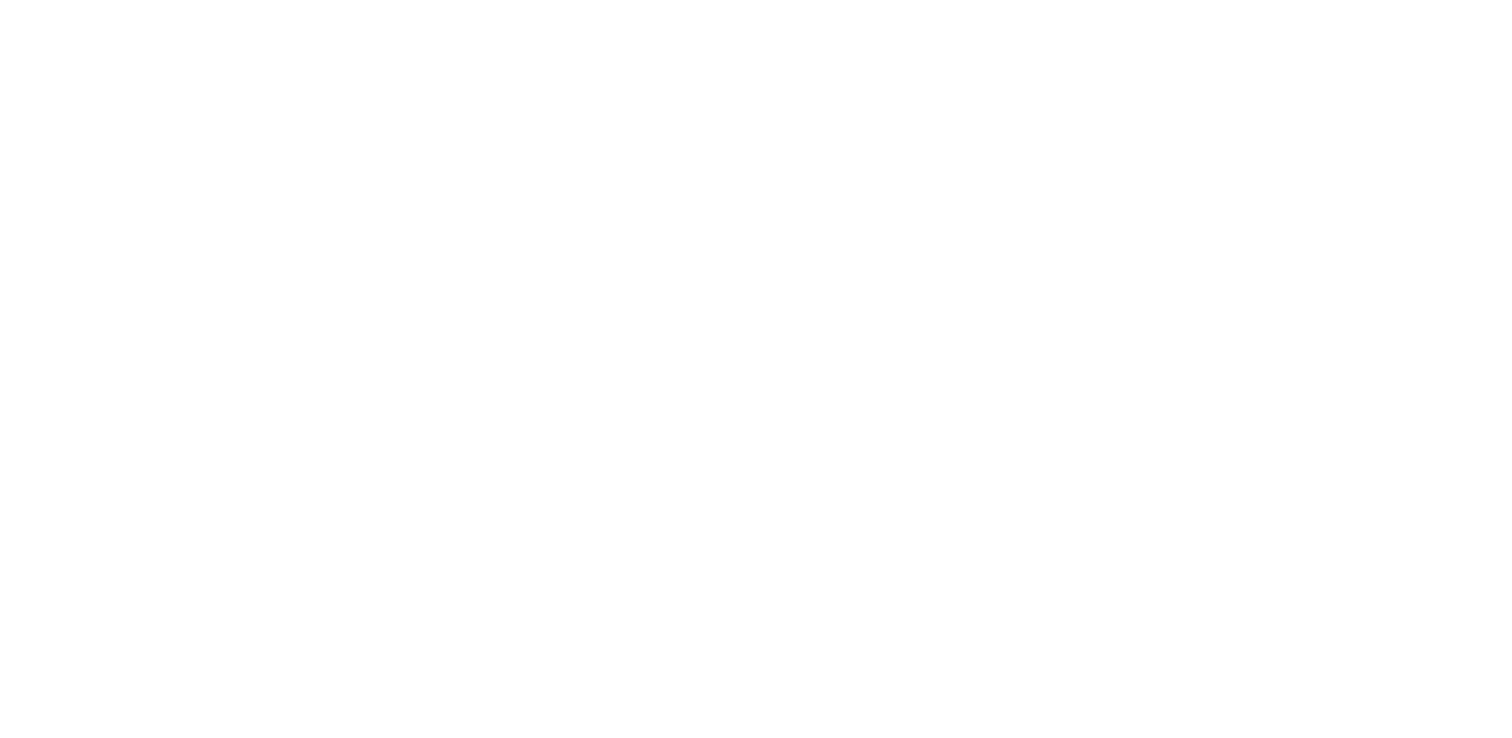 scroll, scrollTop: 0, scrollLeft: 0, axis: both 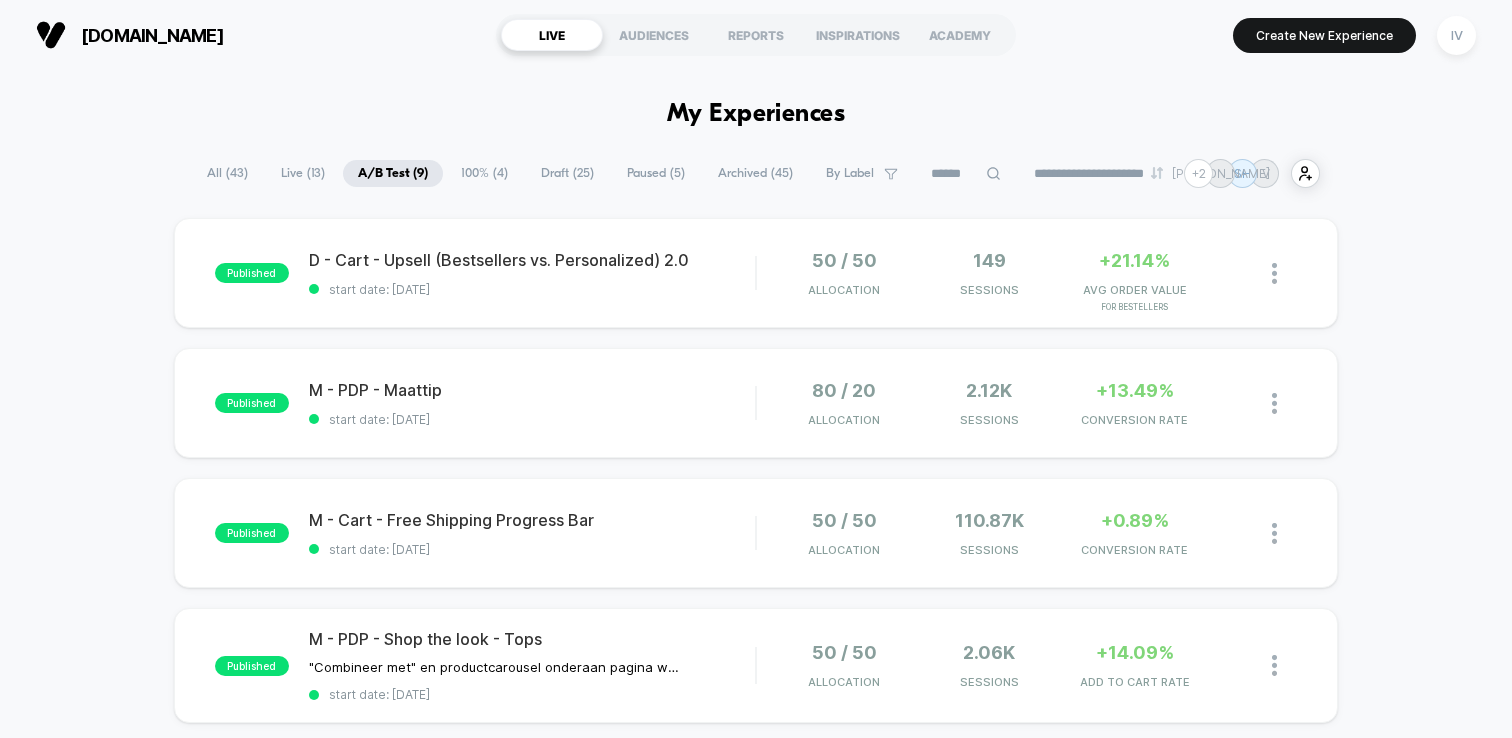 click on "**********" at bounding box center [756, 1672] 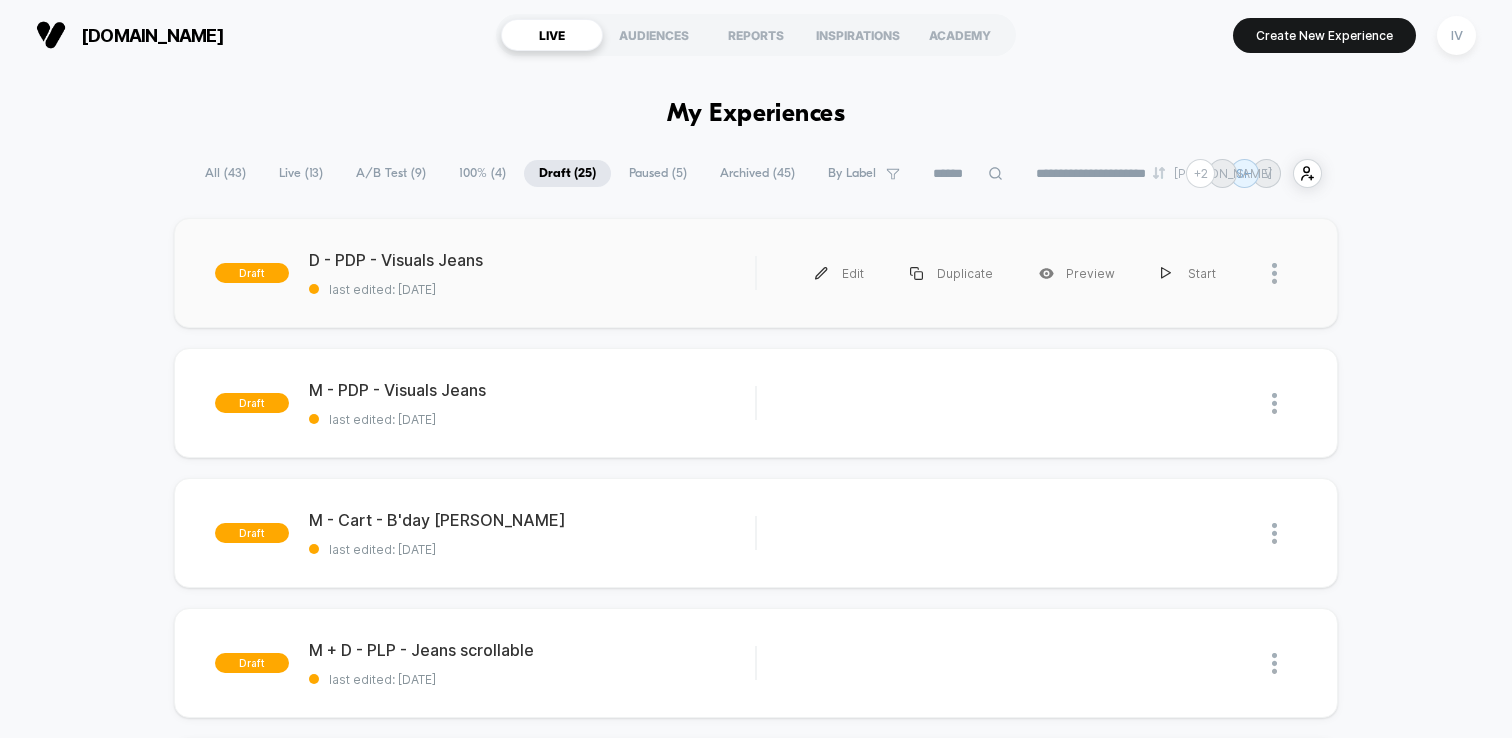 click on "draft D - PDP - Visuals Jeans last edited: 16-7-2025 Edit Duplicate Preview Start" at bounding box center [756, 273] 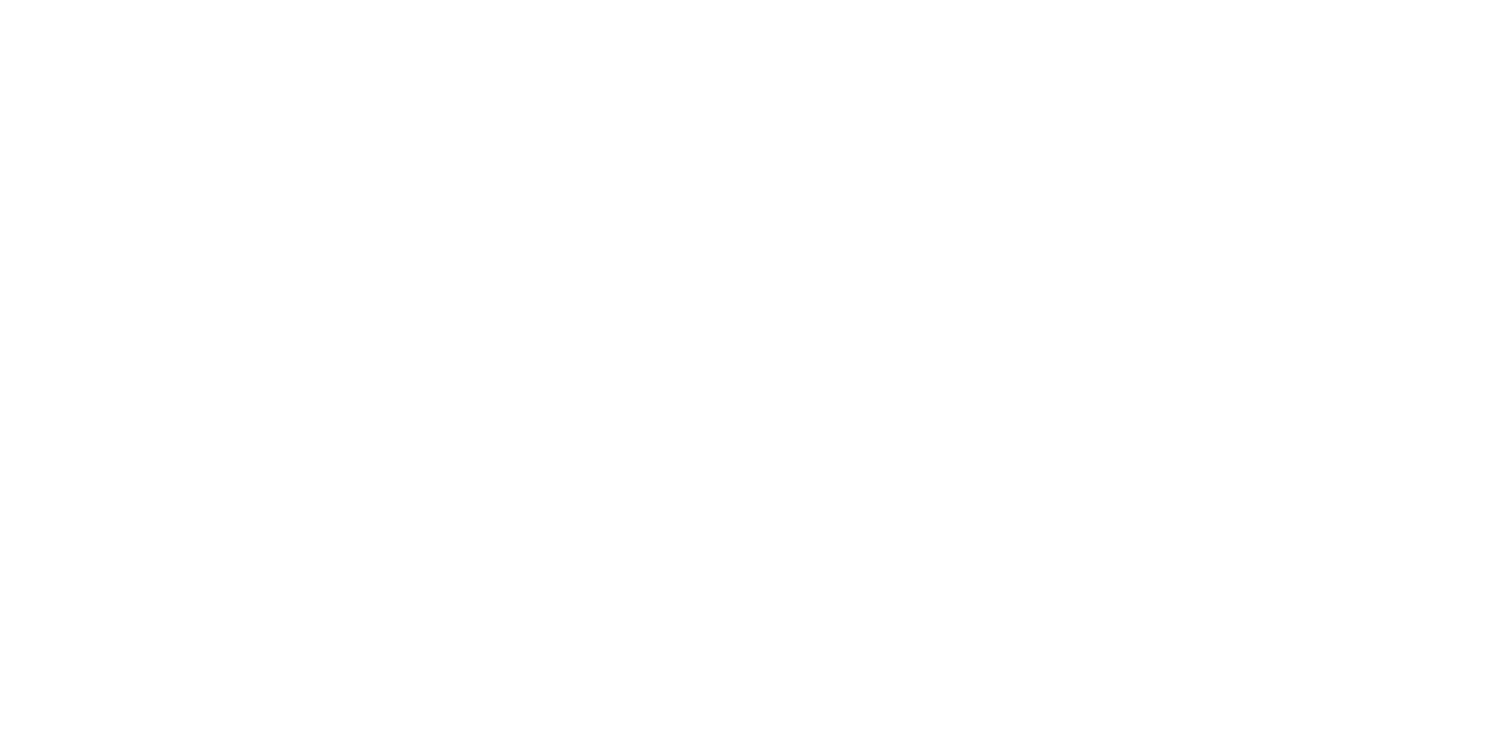 scroll, scrollTop: 0, scrollLeft: 0, axis: both 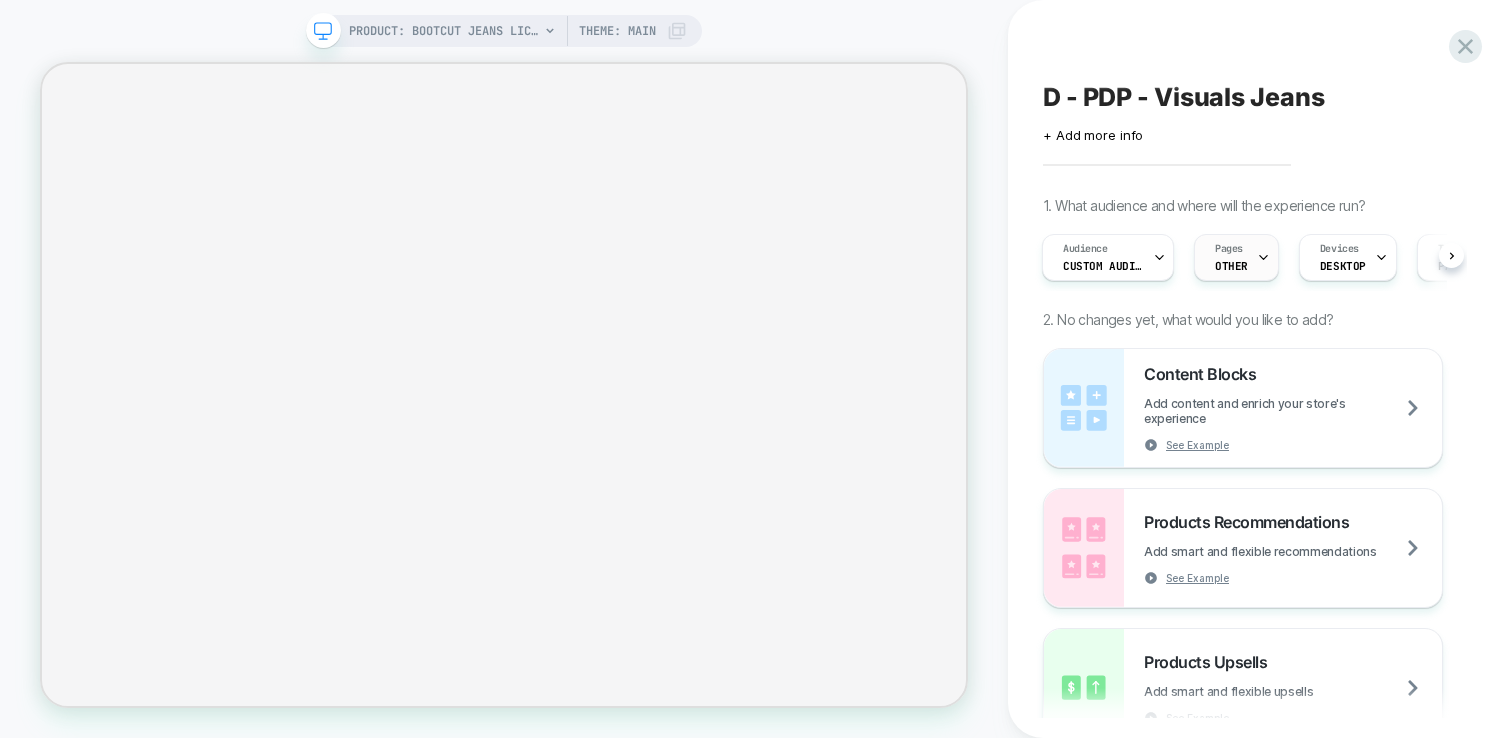 click on "Pages OTHER" at bounding box center [1231, 257] 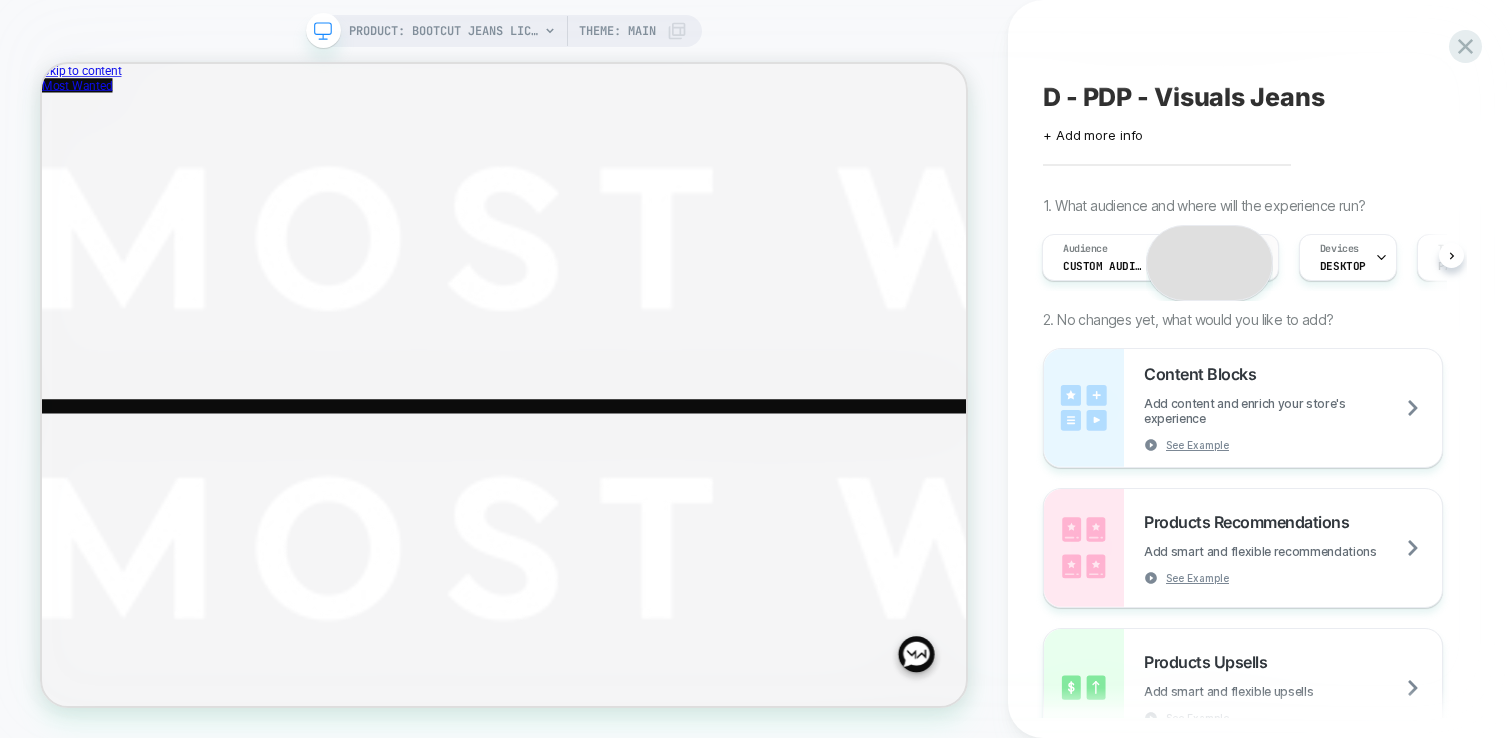 scroll, scrollTop: 0, scrollLeft: 0, axis: both 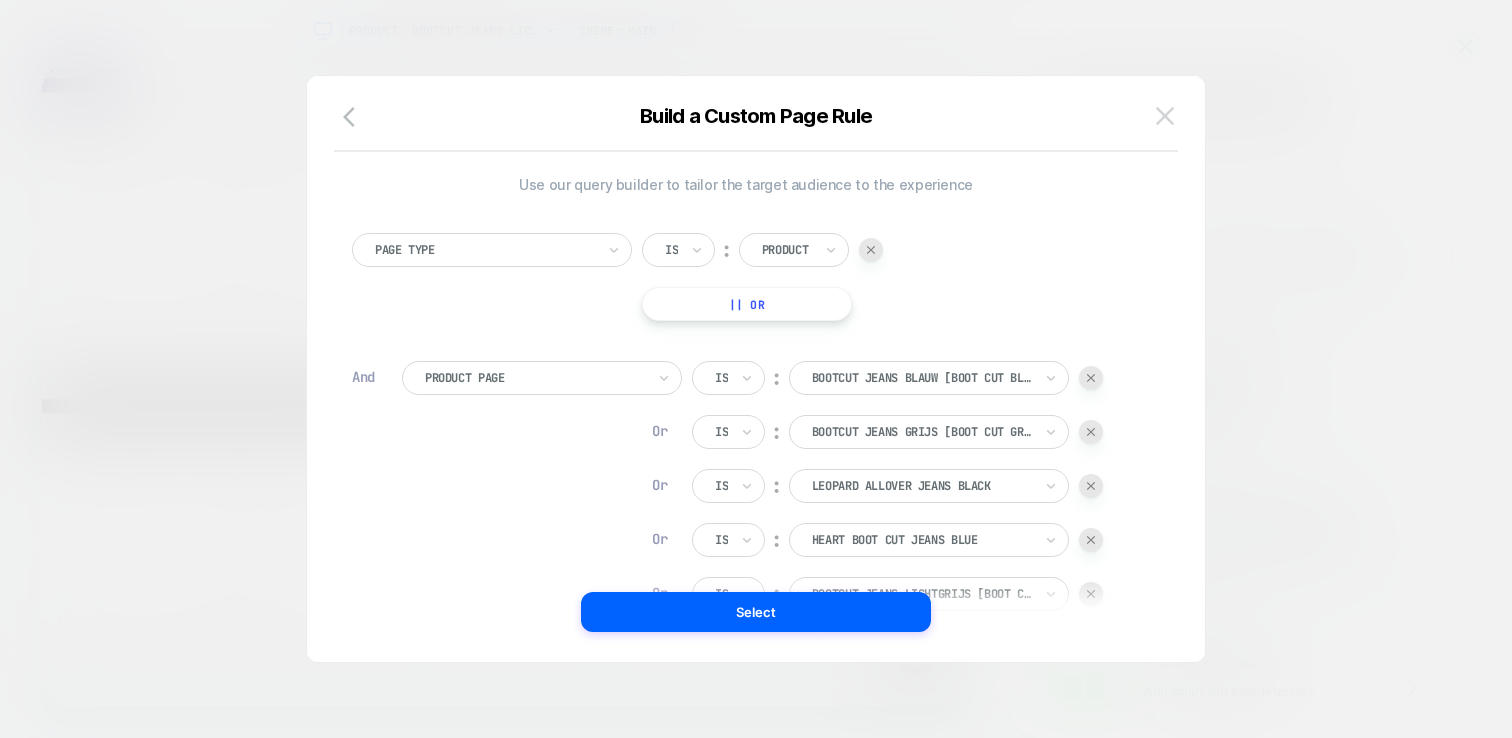 click at bounding box center (1165, 115) 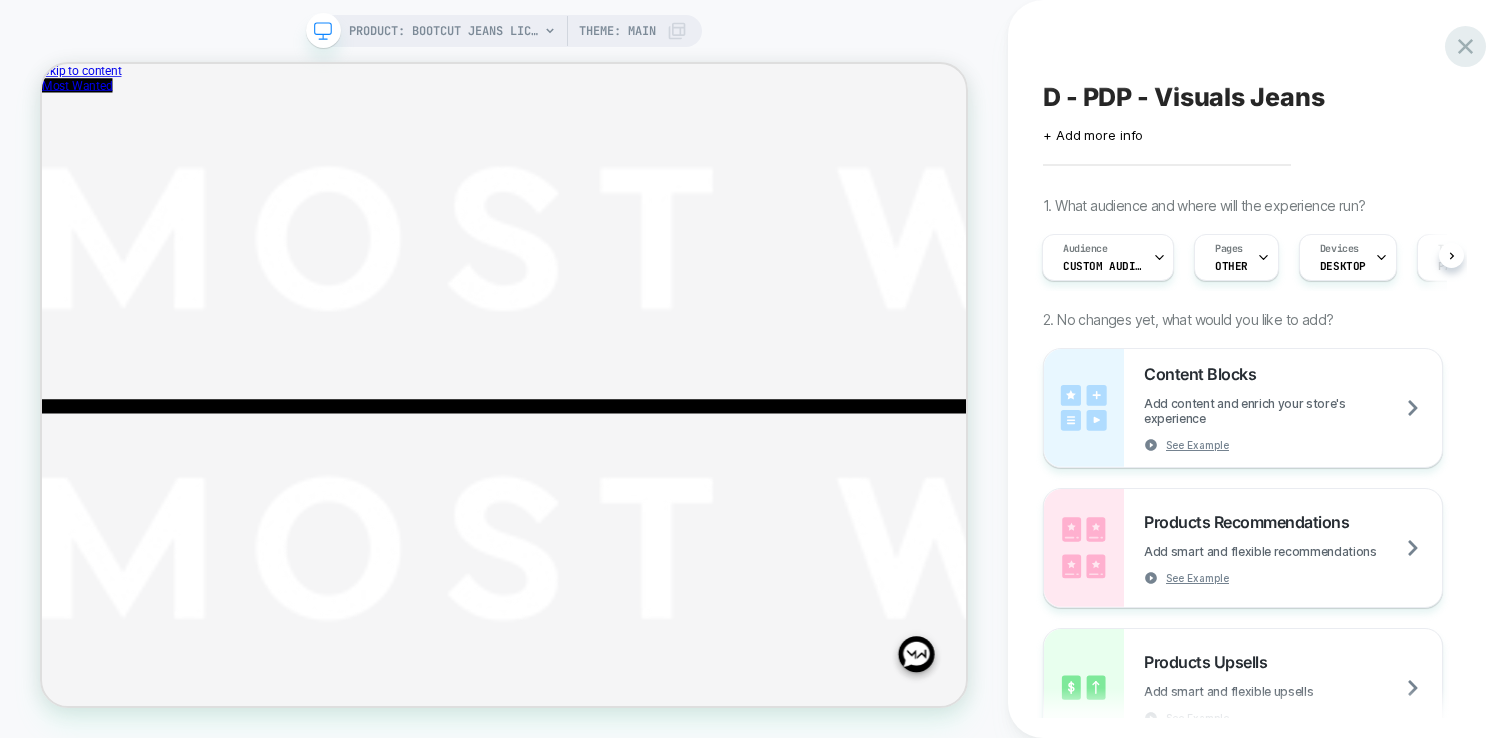 click 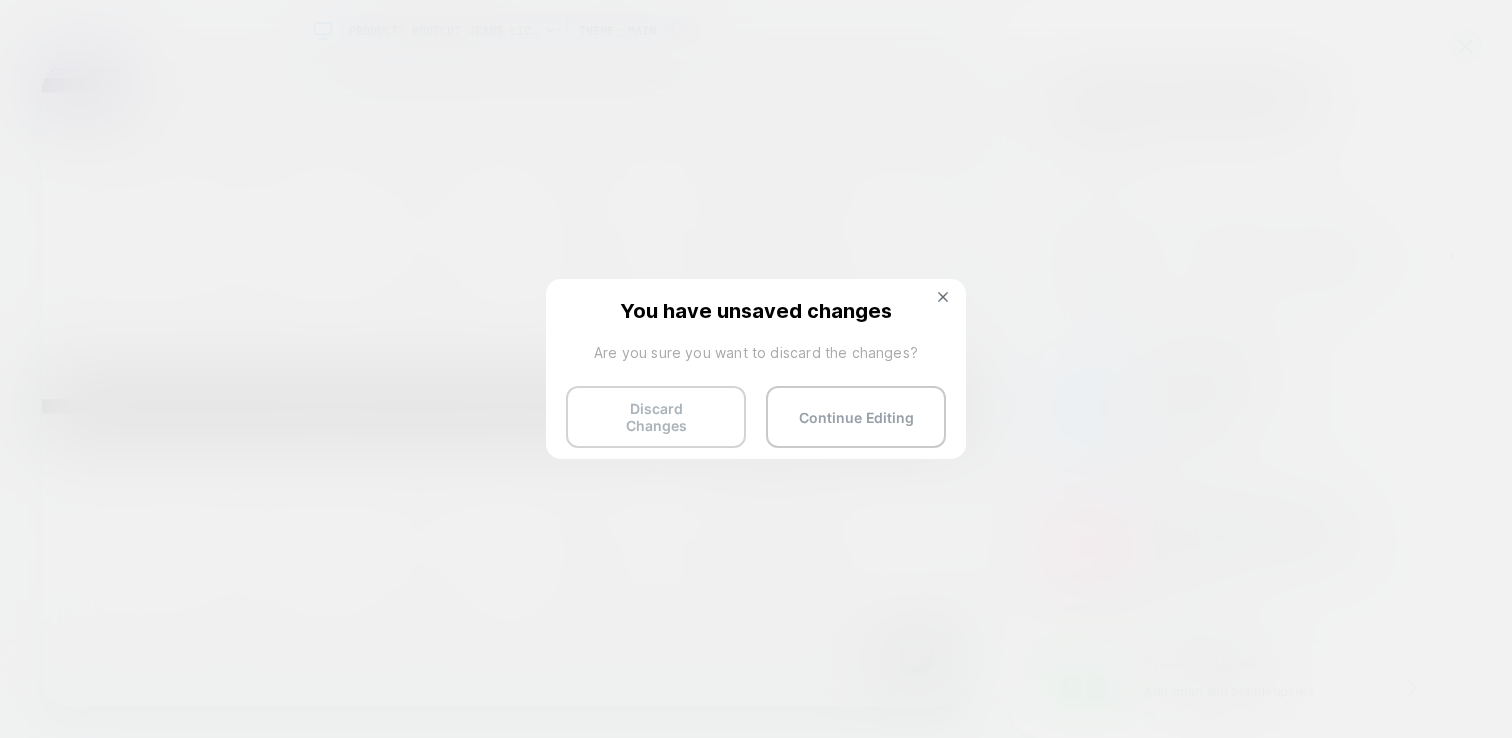 click on "Discard Changes" at bounding box center [656, 417] 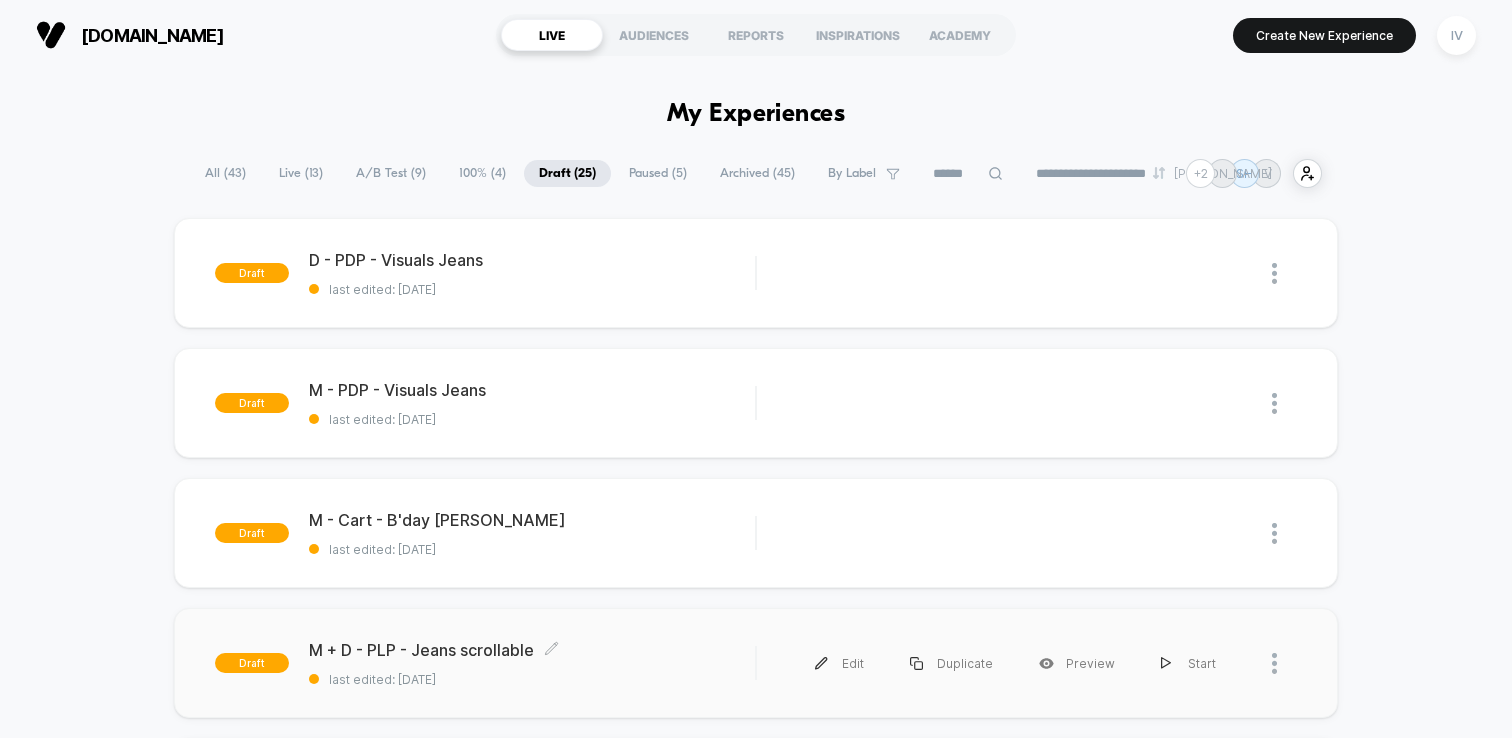 click on "M + D - PLP - Jeans scrollable Click to edit experience details Click to edit experience details last edited: 7-7-2025" at bounding box center (532, 663) 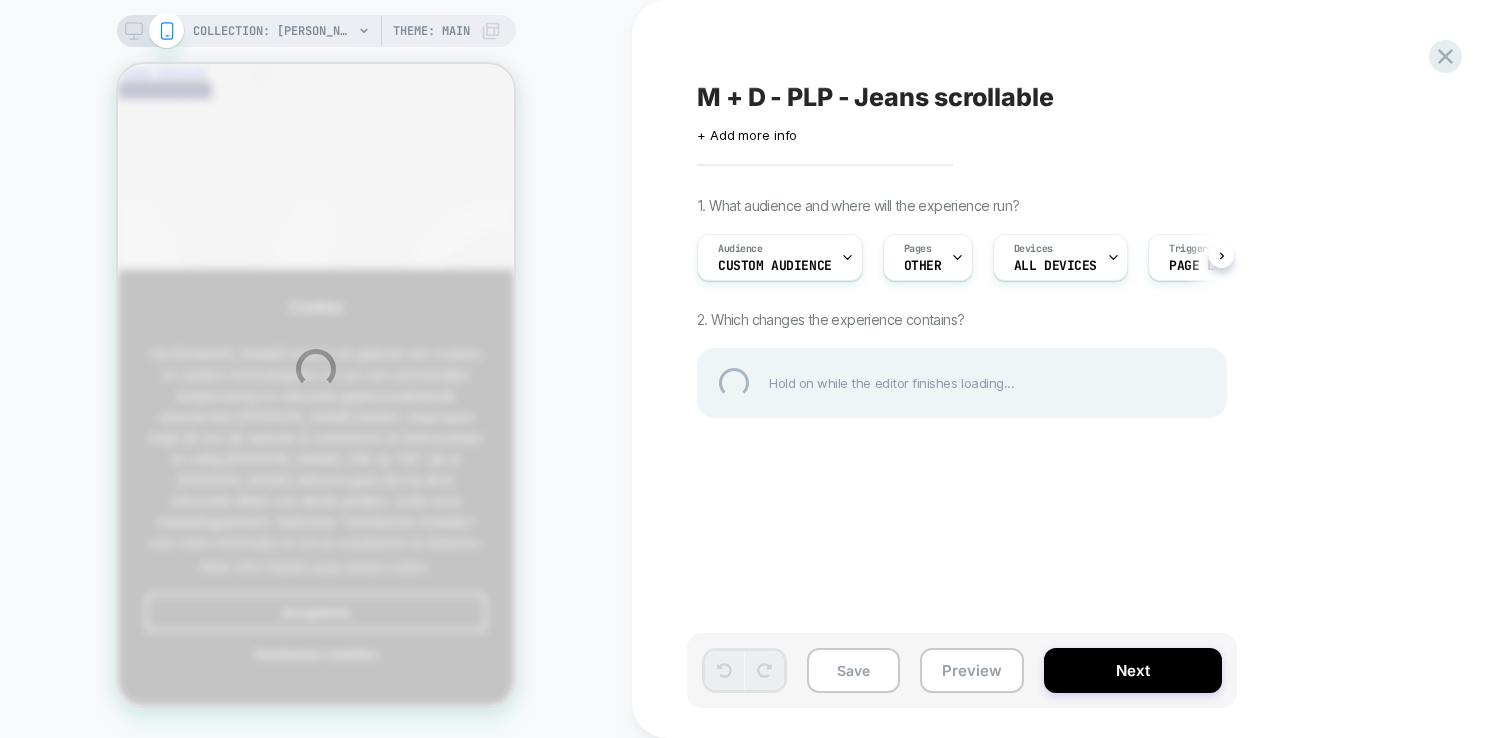 scroll, scrollTop: 0, scrollLeft: 0, axis: both 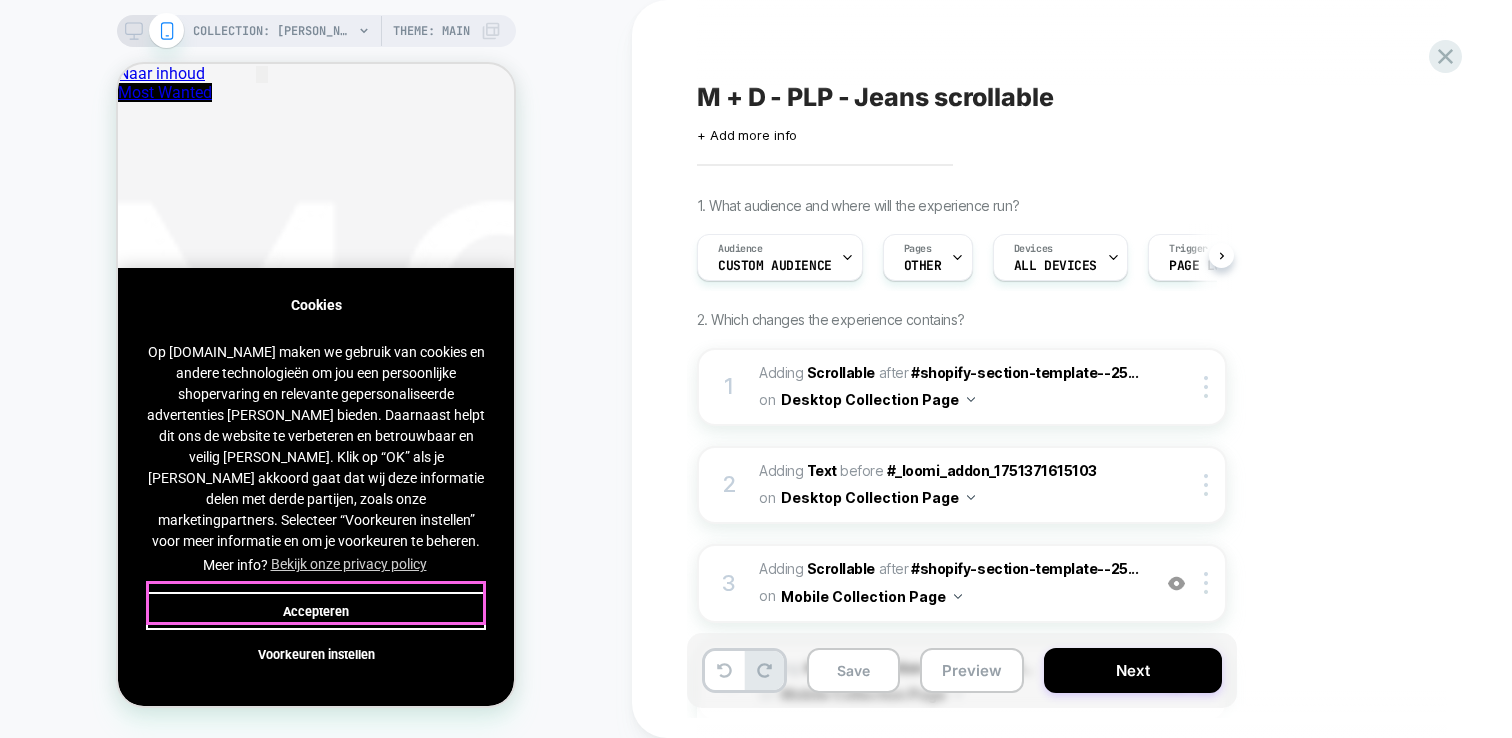 click on "Accepteren" at bounding box center [316, 611] 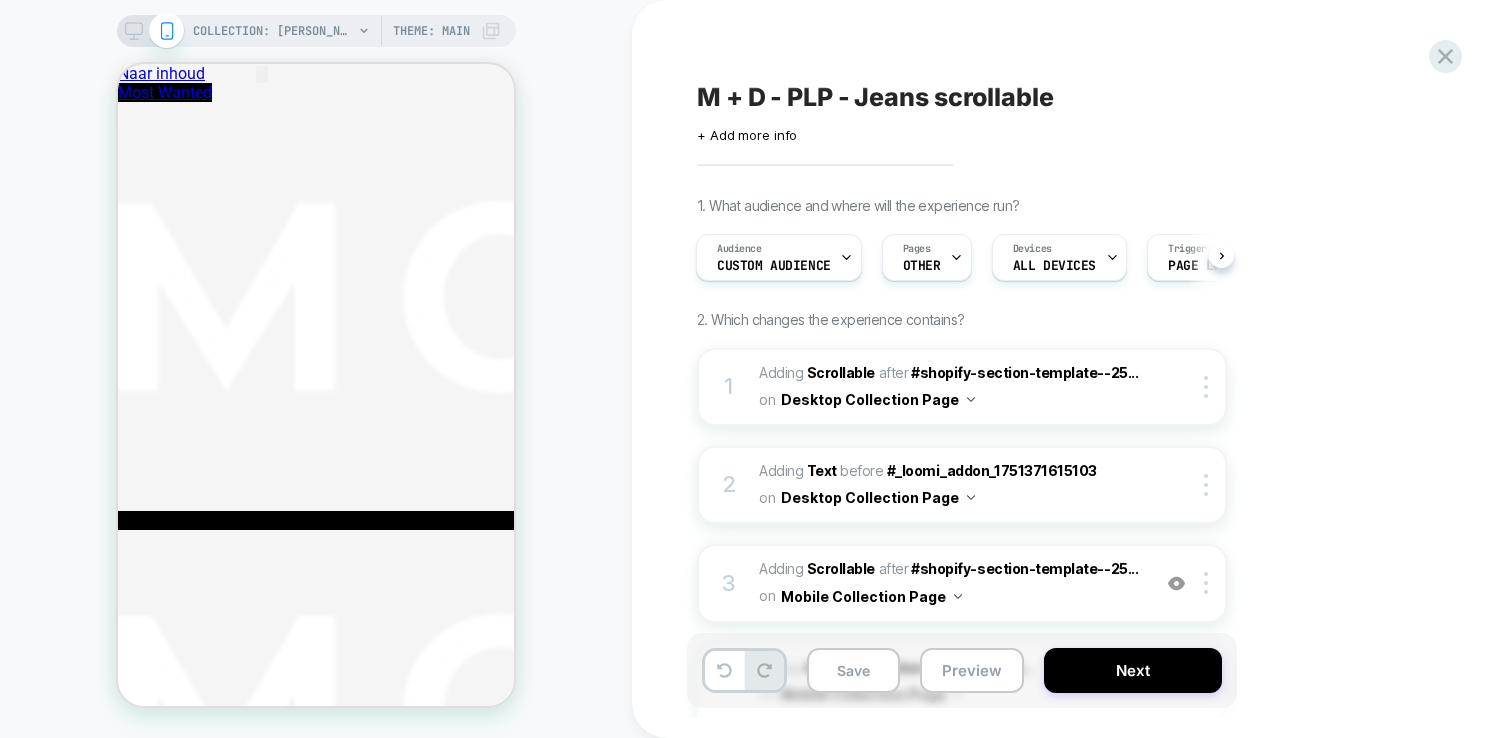 click 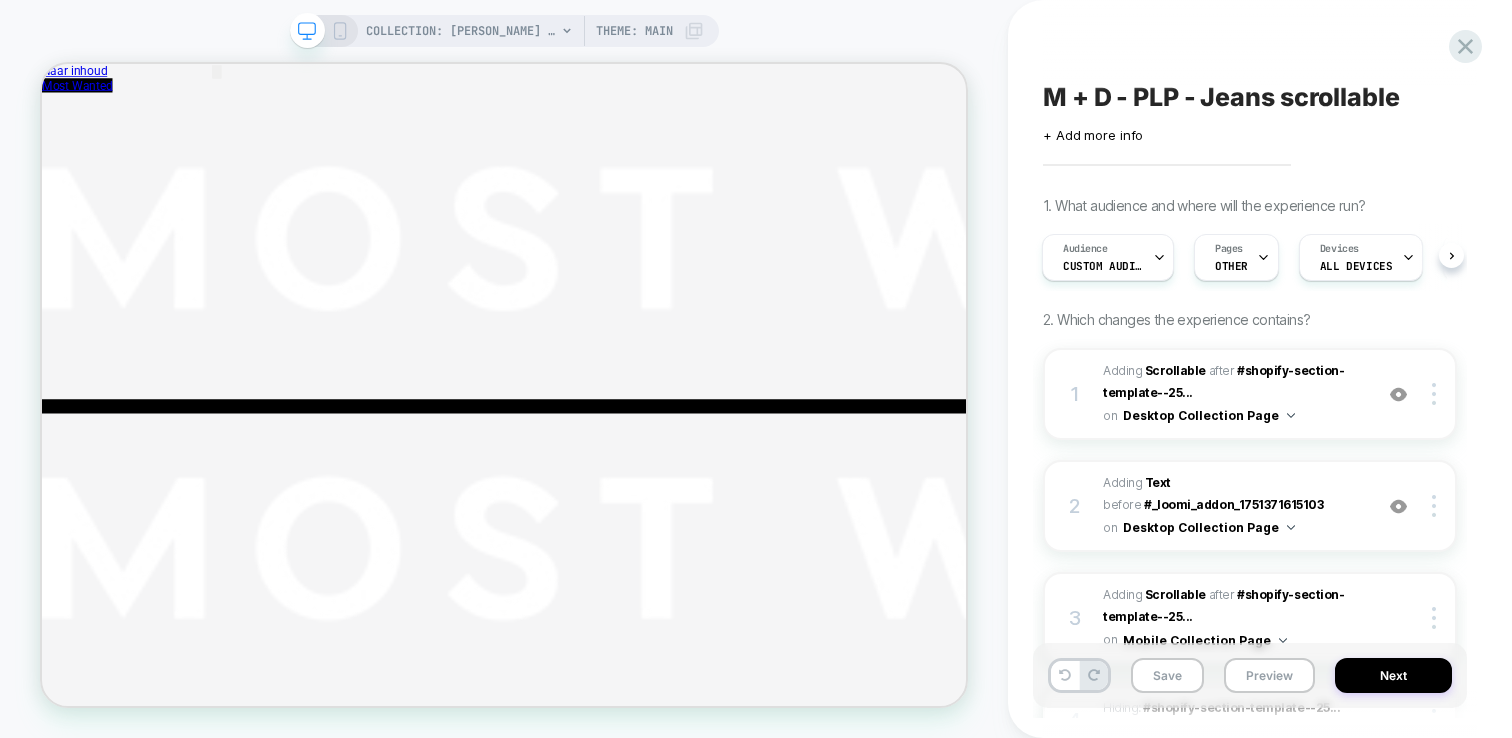 scroll, scrollTop: 0, scrollLeft: 0, axis: both 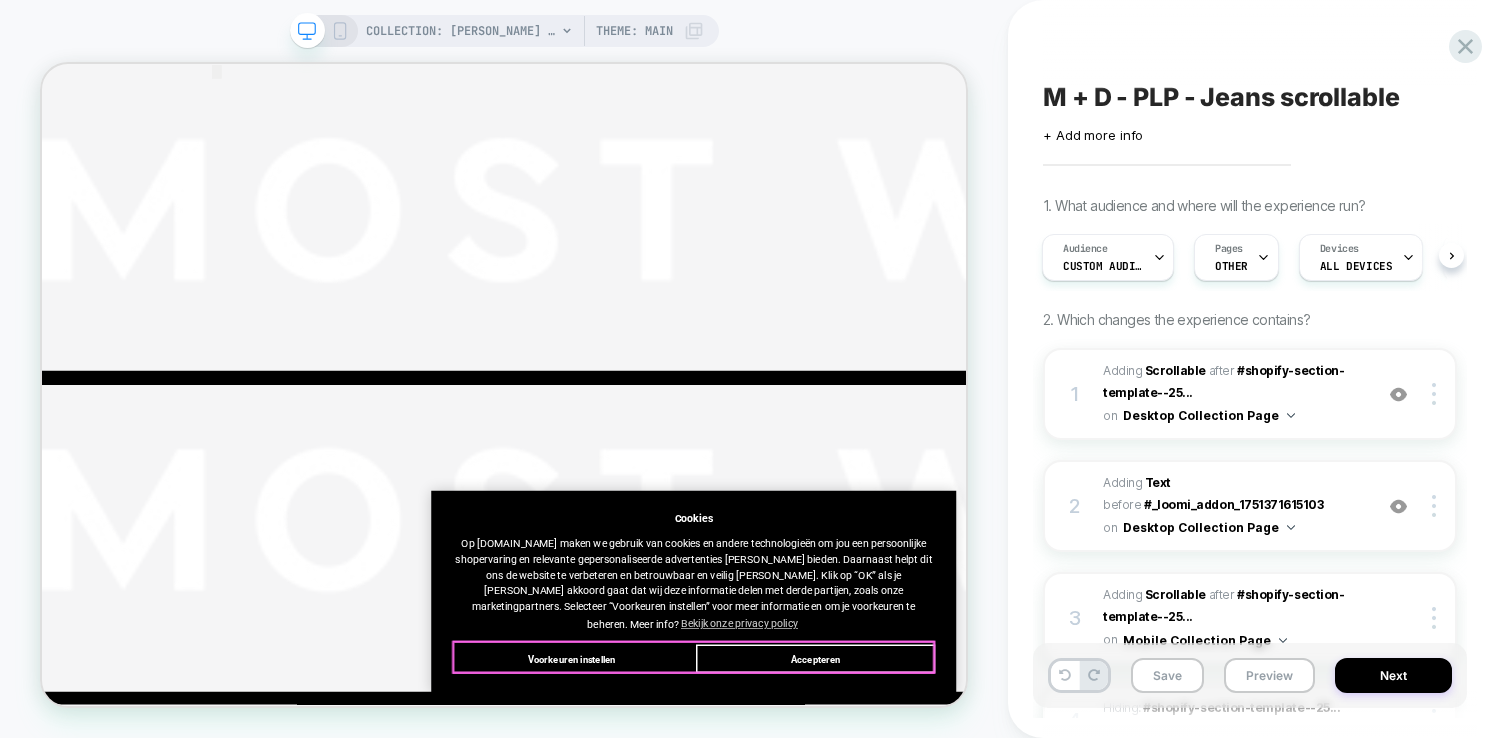 click on "Accepteren" at bounding box center (1073, 857) 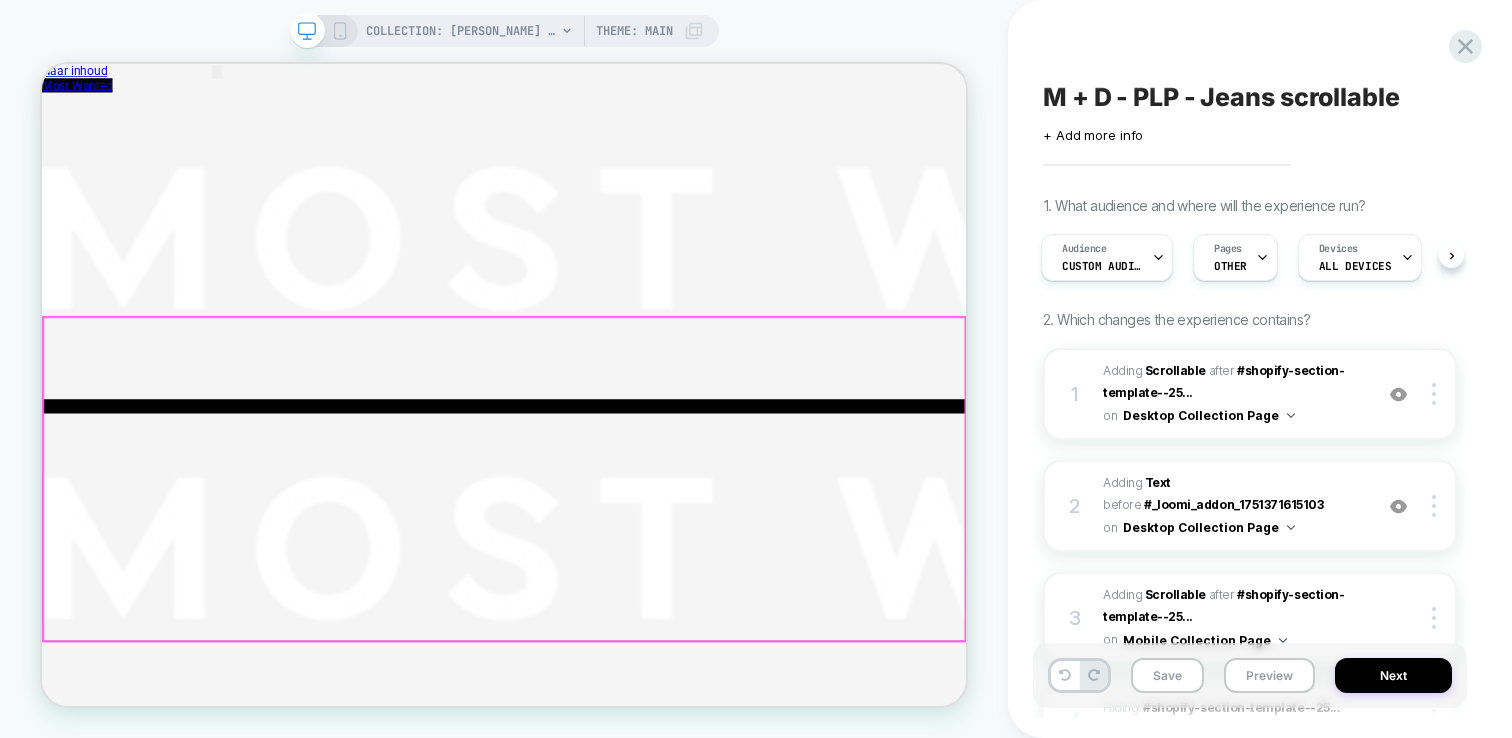 click on "ᐳ" at bounding box center (1209, 6125) 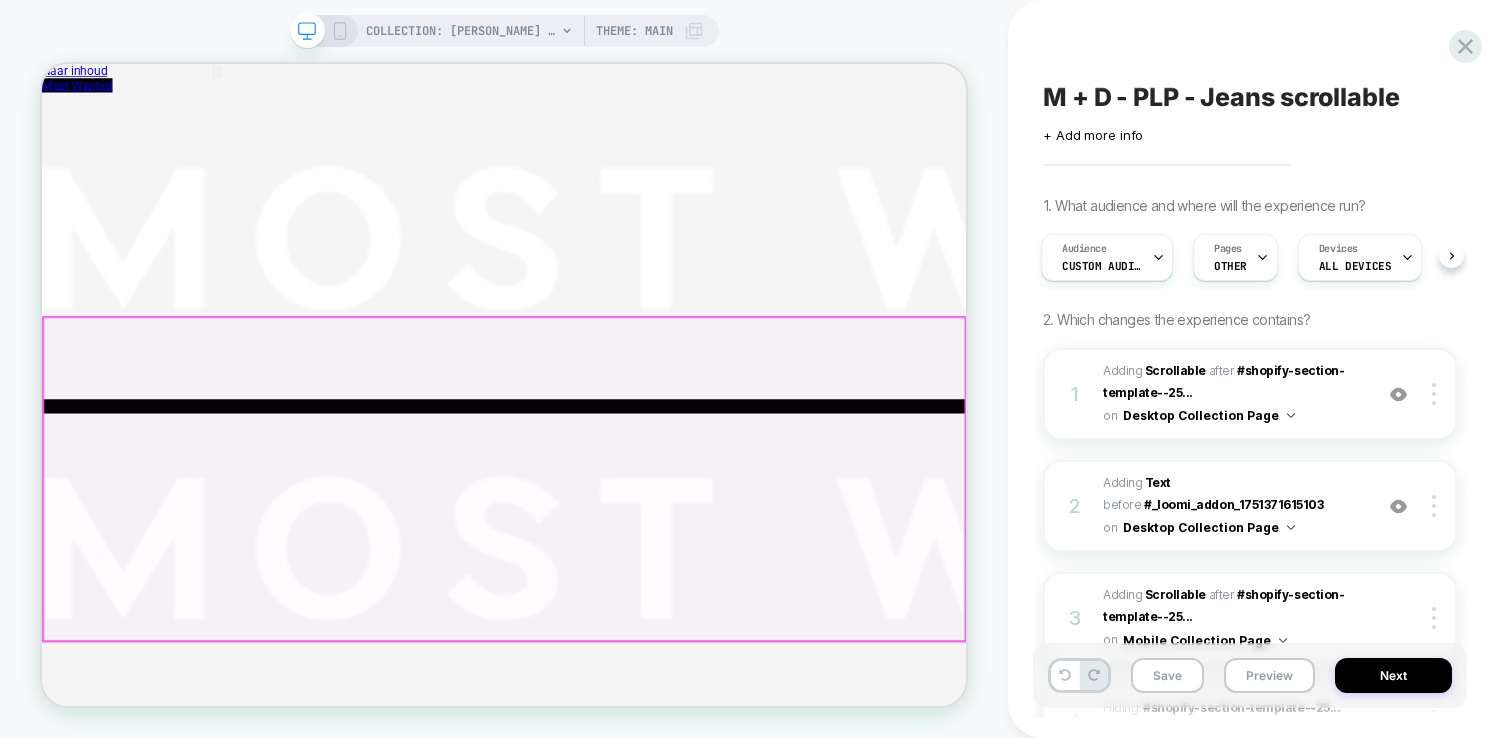 scroll, scrollTop: 0, scrollLeft: 269, axis: horizontal 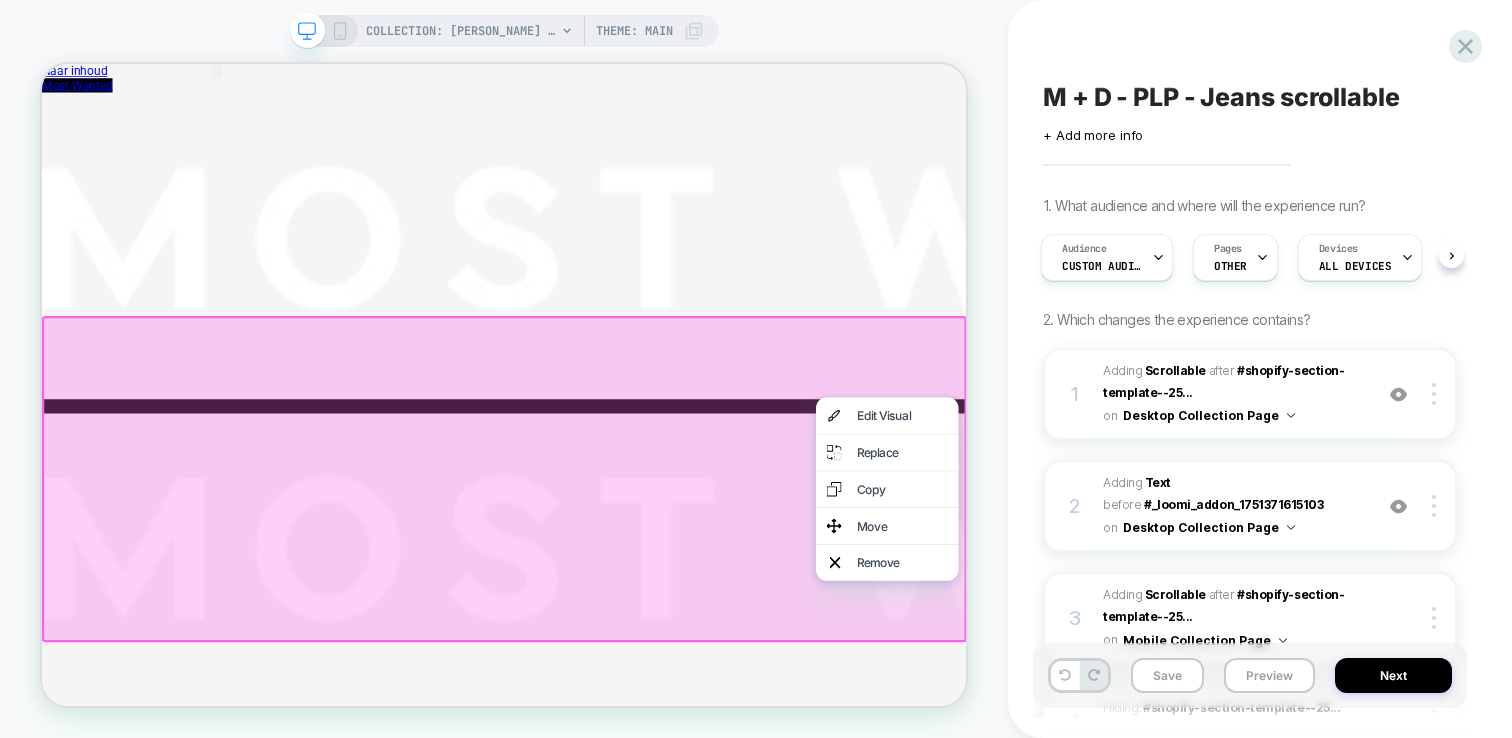 click on "COLLECTION: Jeans (Category) COLLECTION: Jeans (Category) Theme: MAIN" at bounding box center [504, 369] 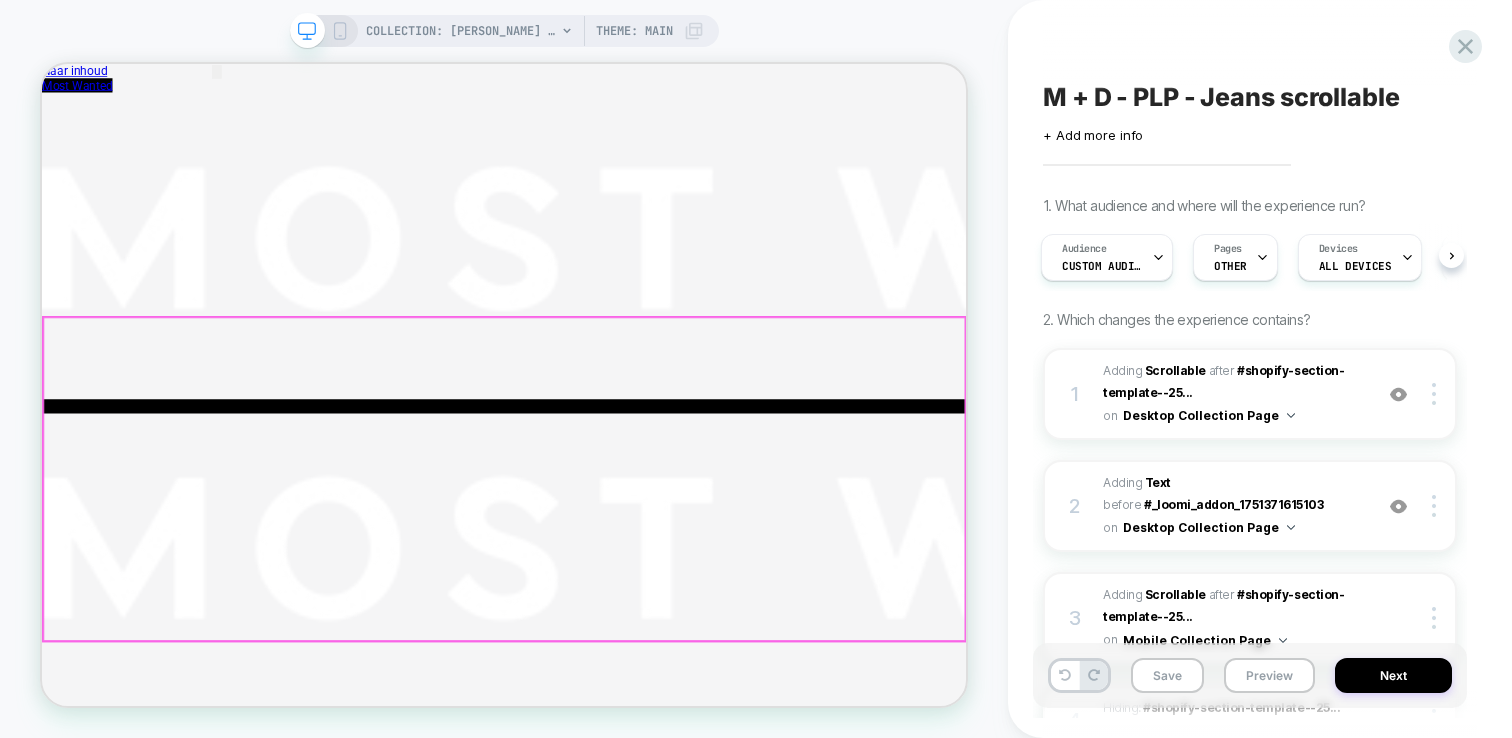 click on "ᐸ" at bounding box center (108, 6125) 